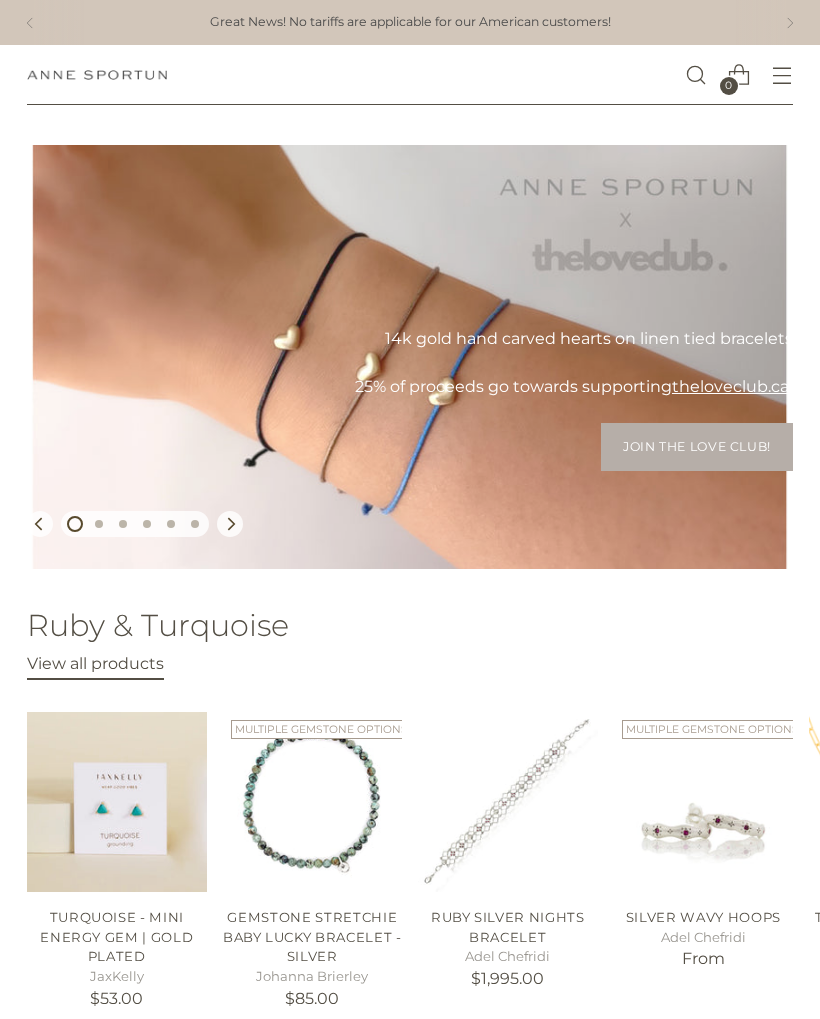 scroll, scrollTop: 0, scrollLeft: 0, axis: both 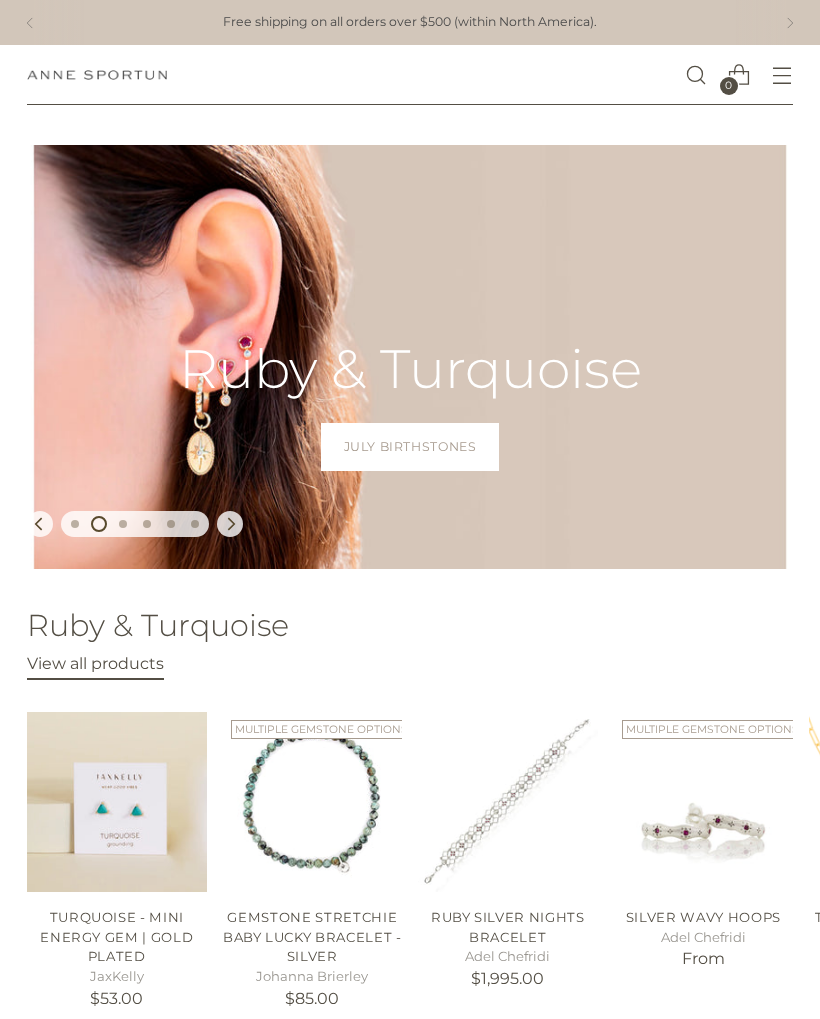 click on "July Birthstones" at bounding box center (410, 447) 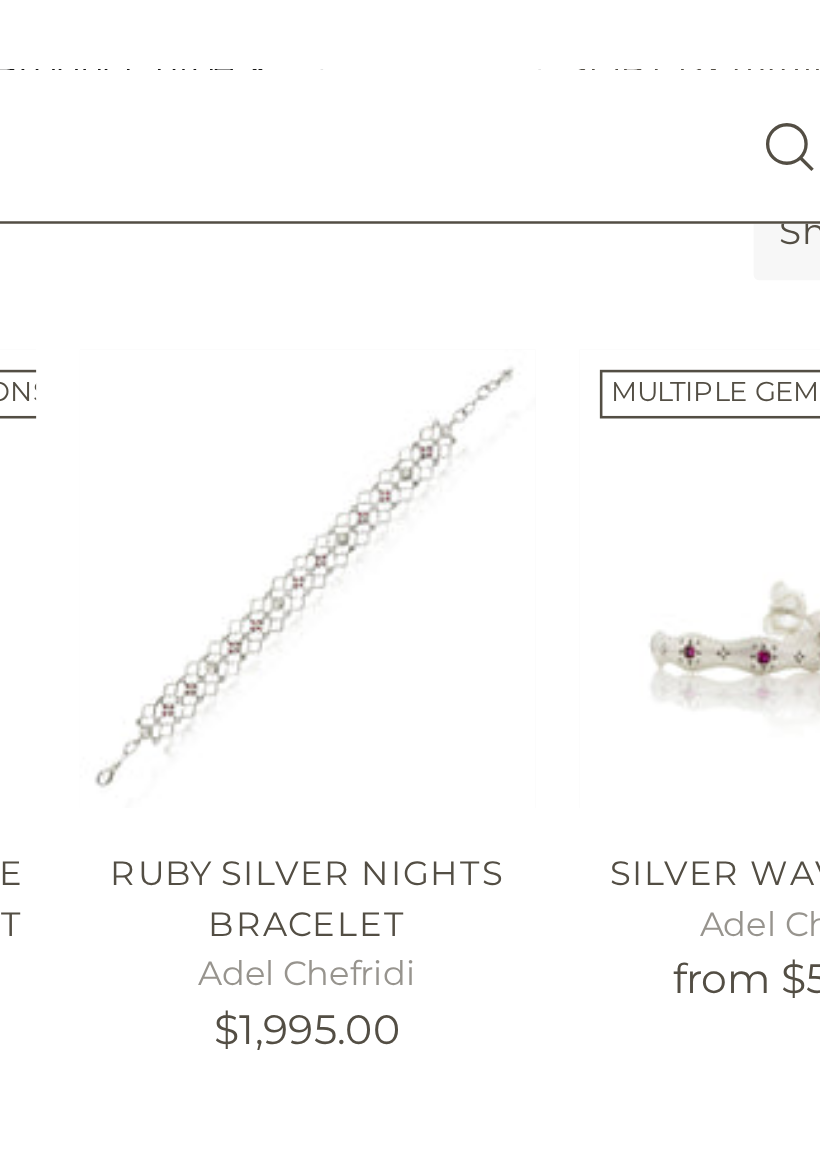 scroll, scrollTop: 330, scrollLeft: 0, axis: vertical 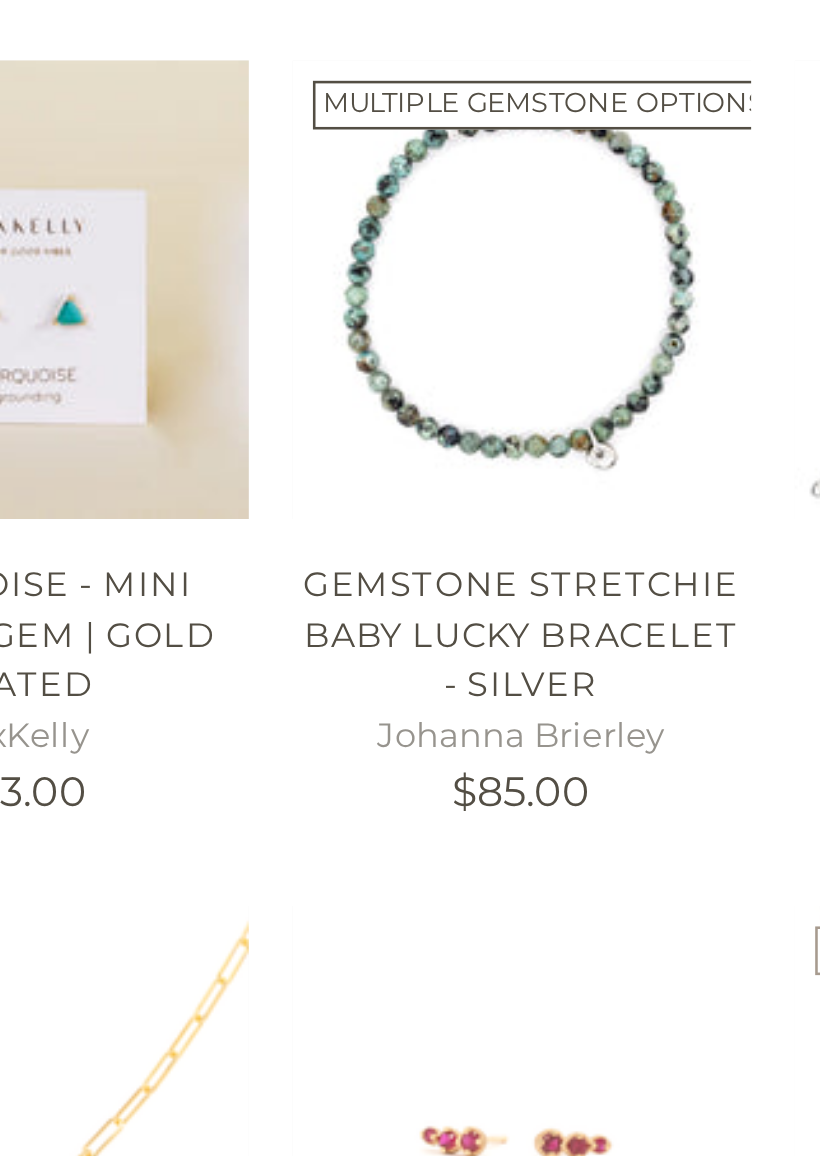 click on "Gemstone Stretchie Baby Lucky Bracelet - Silver" at bounding box center (312, 354) 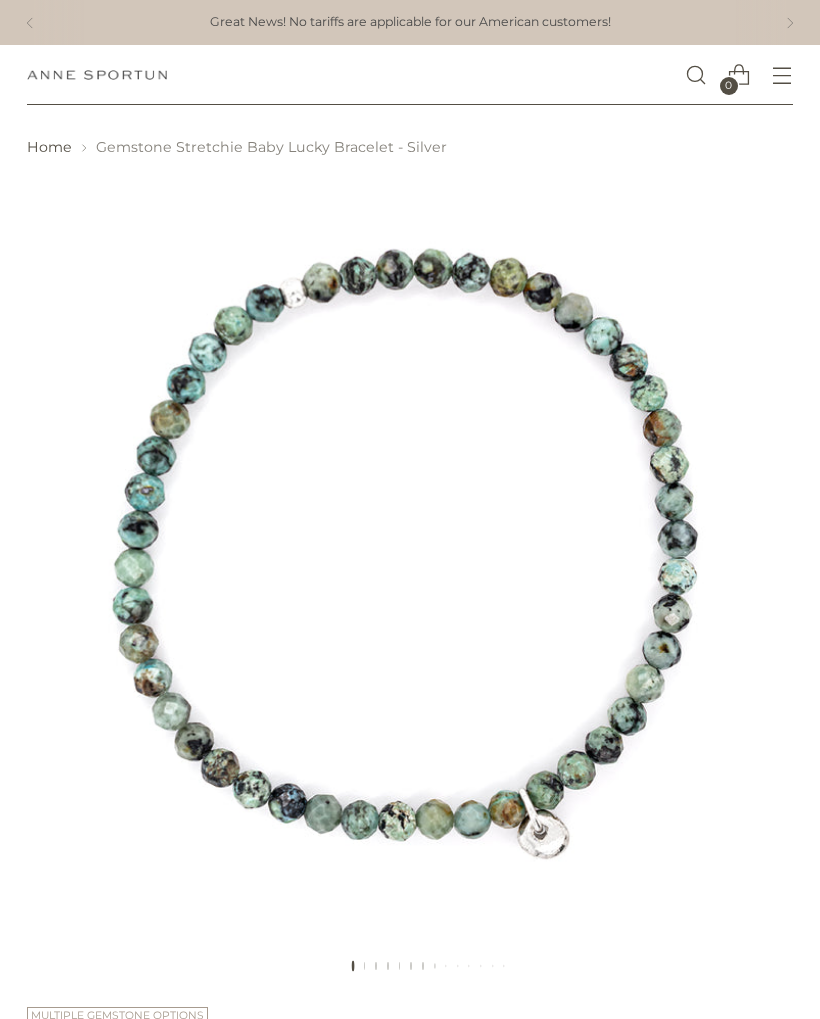 scroll, scrollTop: 0, scrollLeft: 0, axis: both 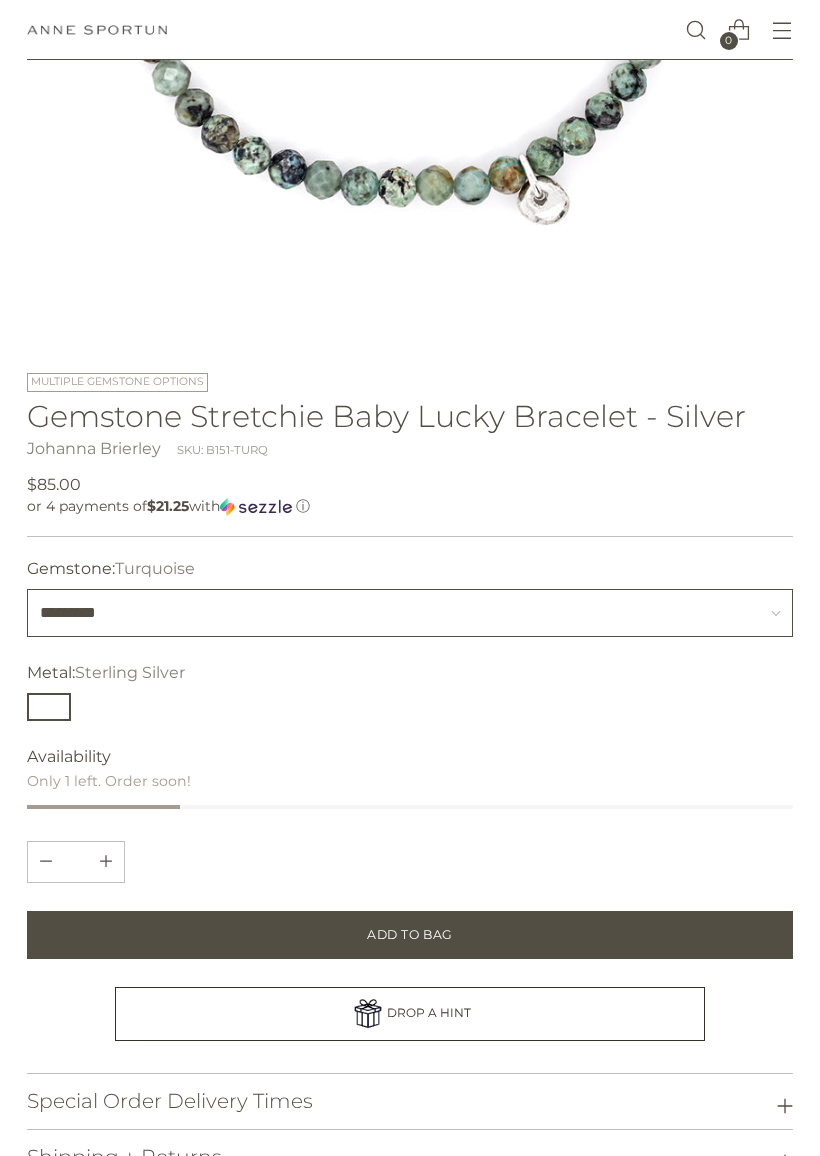 click on "**********" at bounding box center [410, 613] 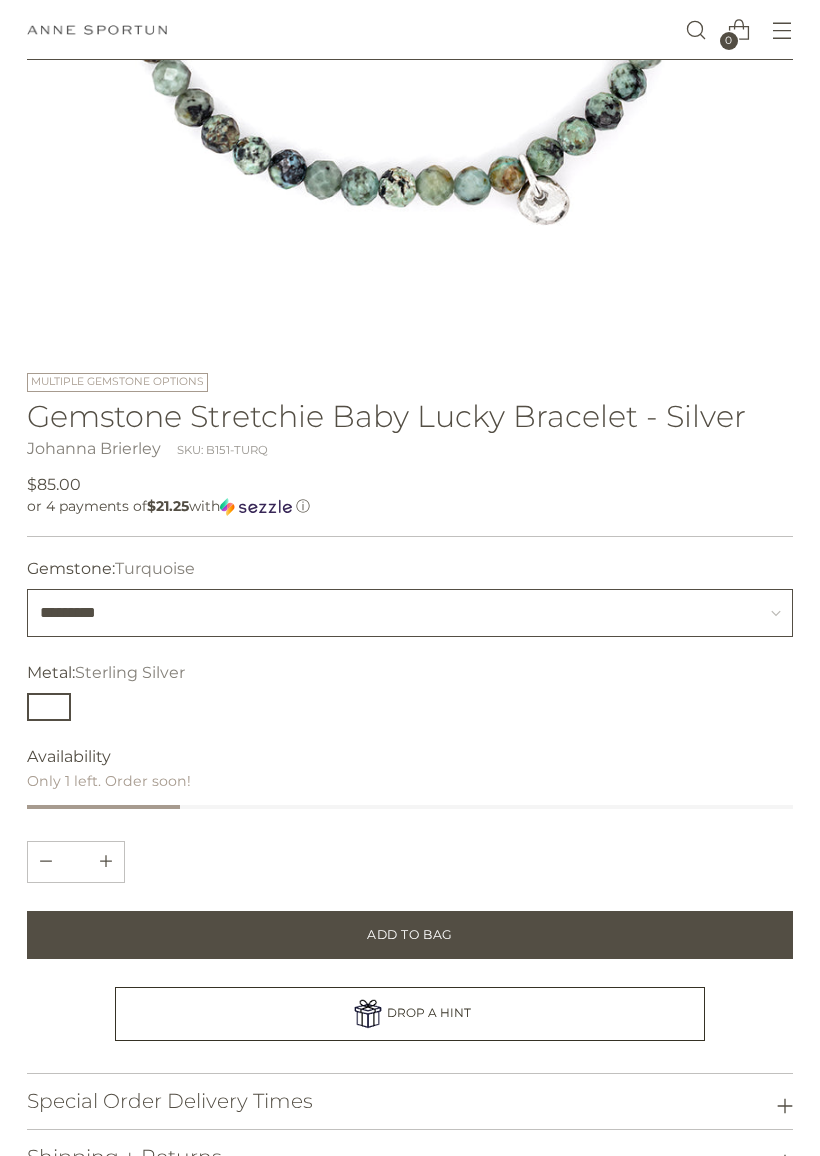 select on "**********" 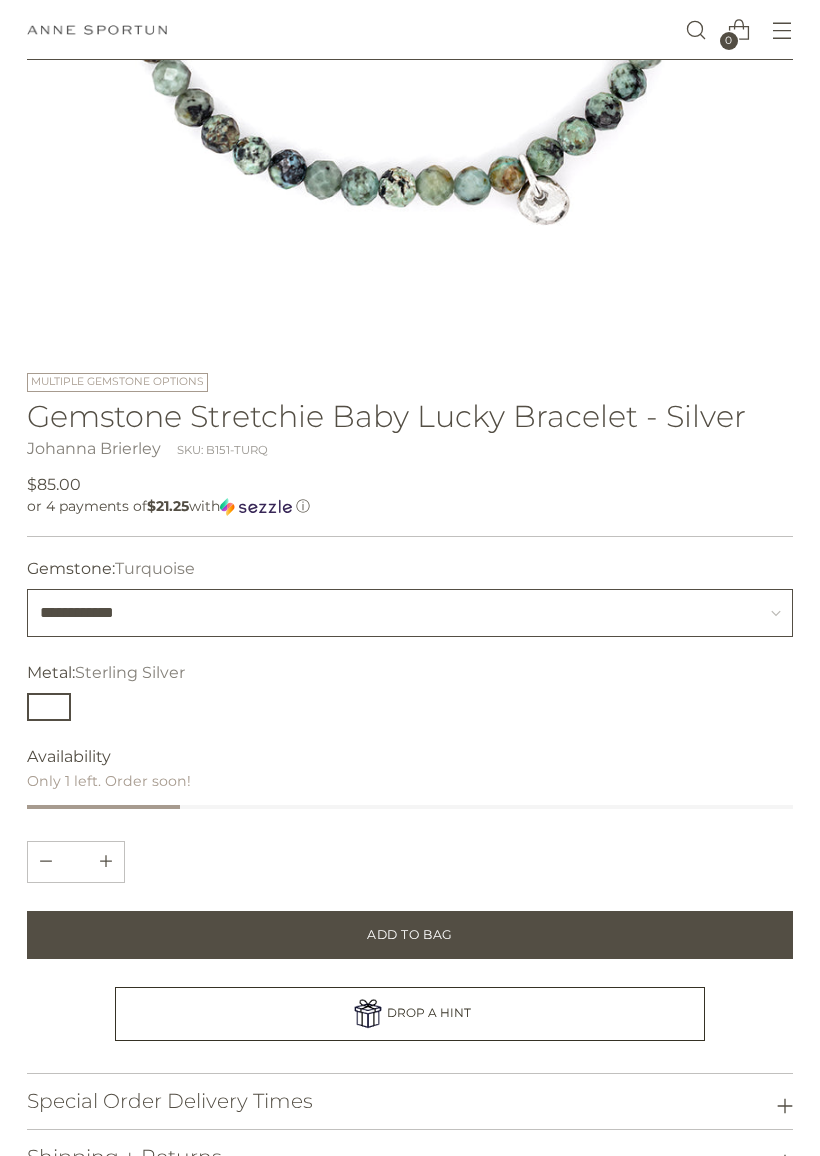 type 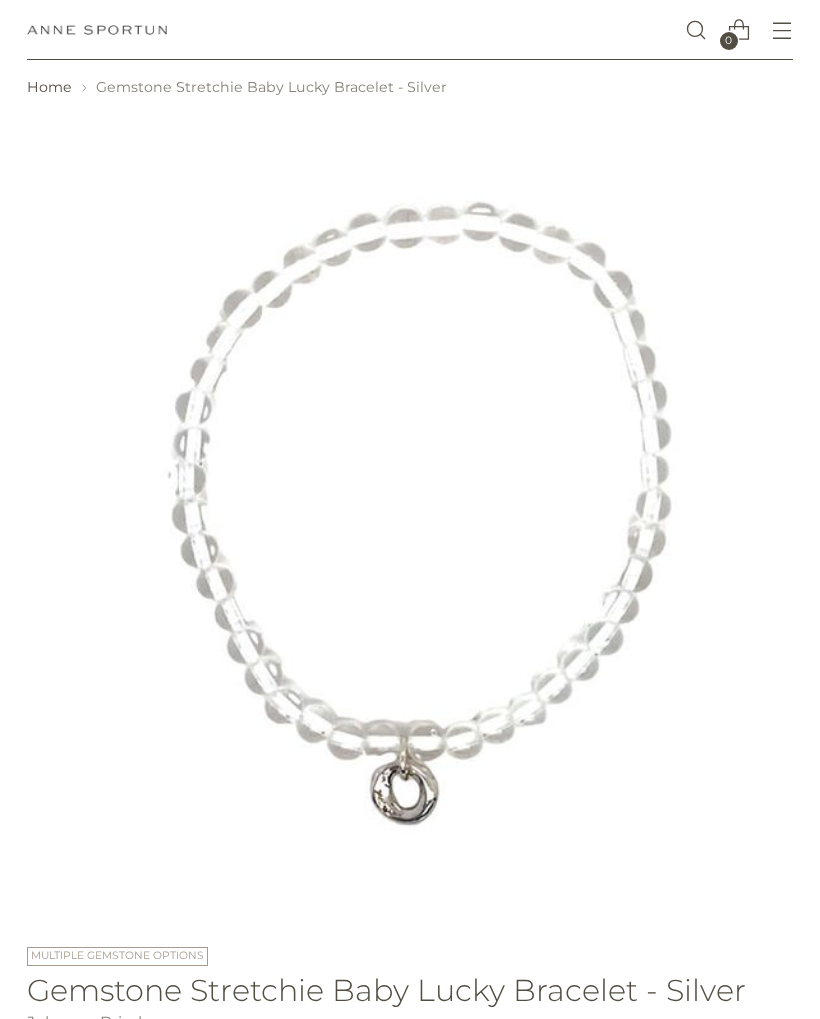 scroll, scrollTop: 47, scrollLeft: 0, axis: vertical 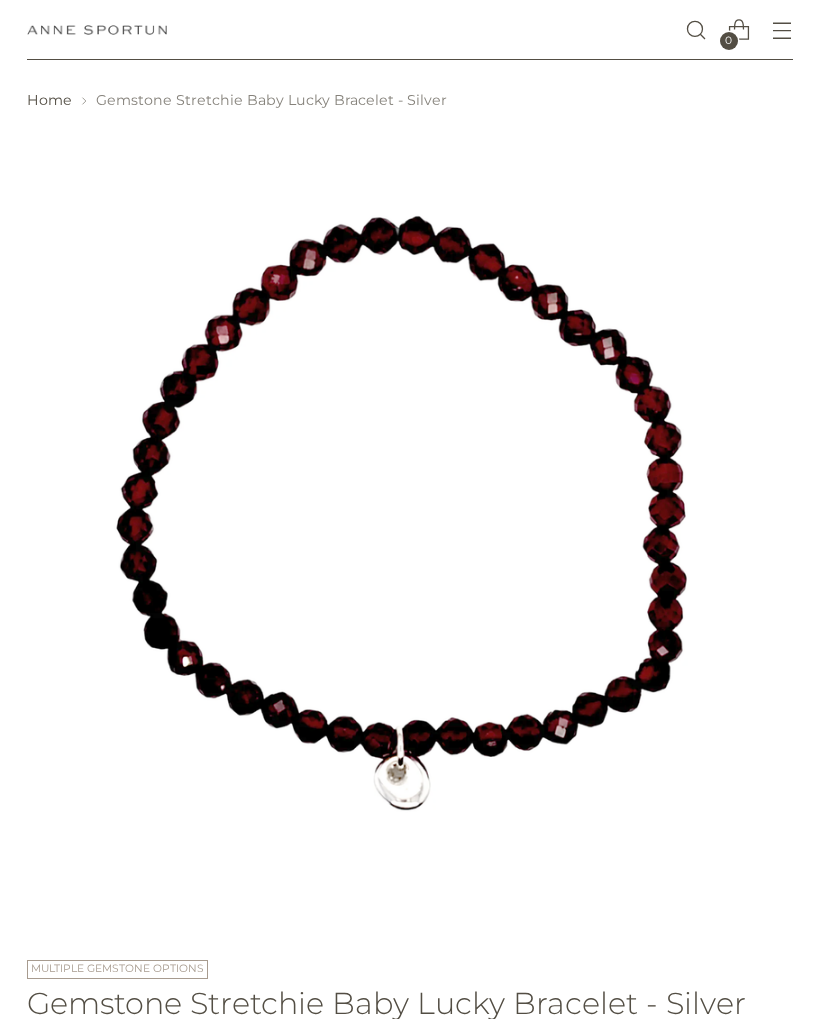 click at bounding box center (410, 511) 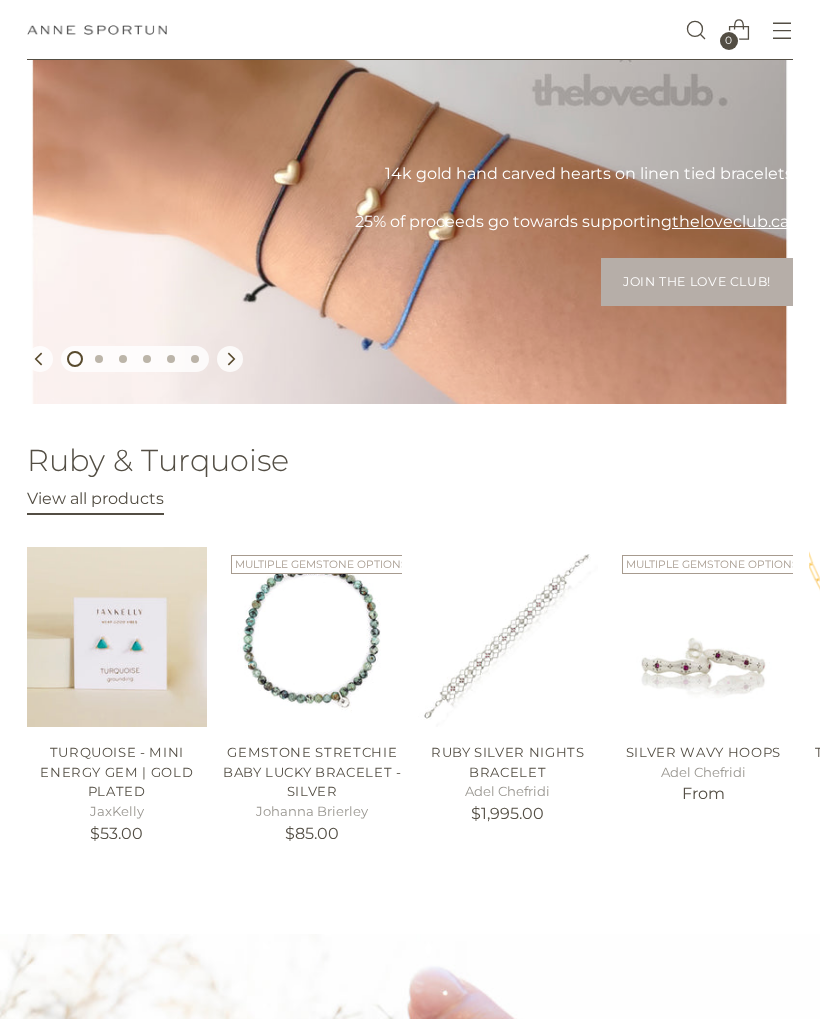 scroll, scrollTop: 0, scrollLeft: 0, axis: both 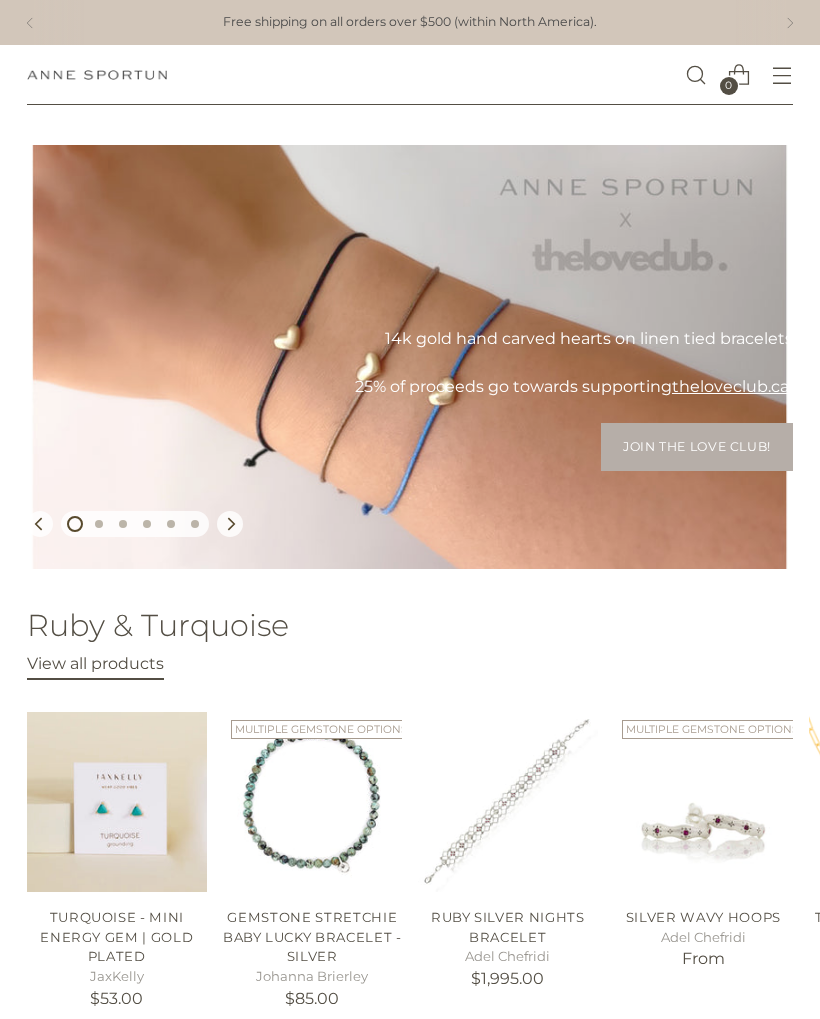 click on "Join the Love Club!" at bounding box center (697, 447) 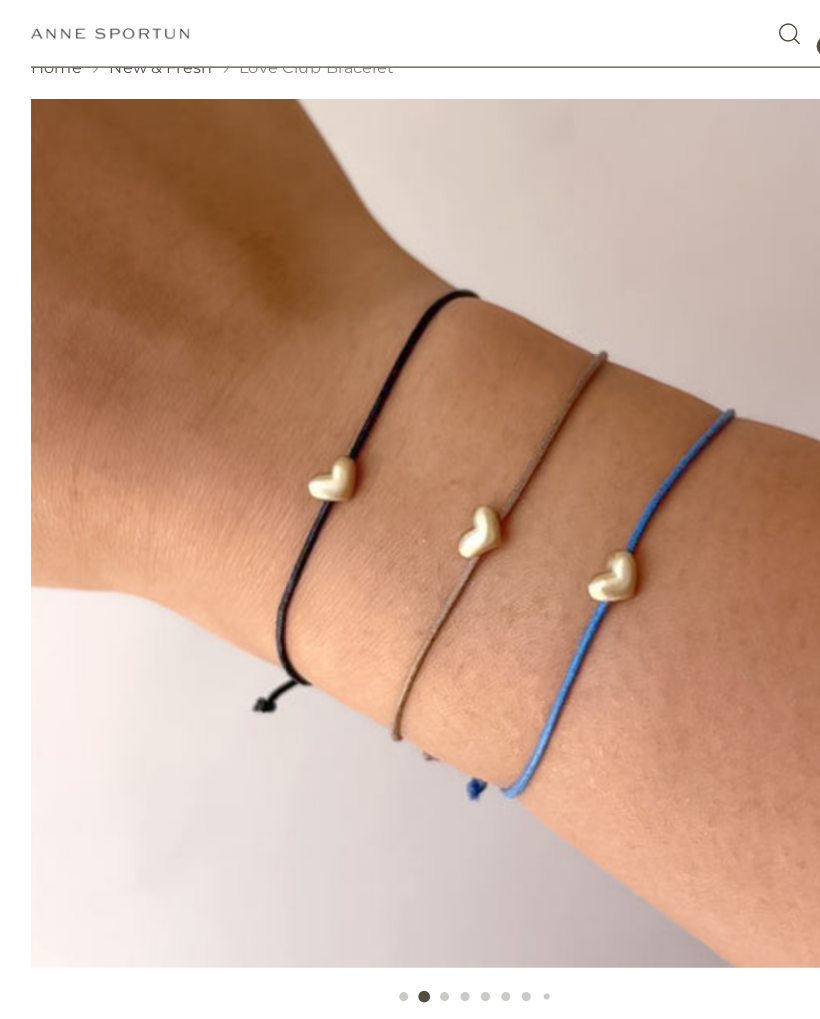 scroll, scrollTop: 0, scrollLeft: 0, axis: both 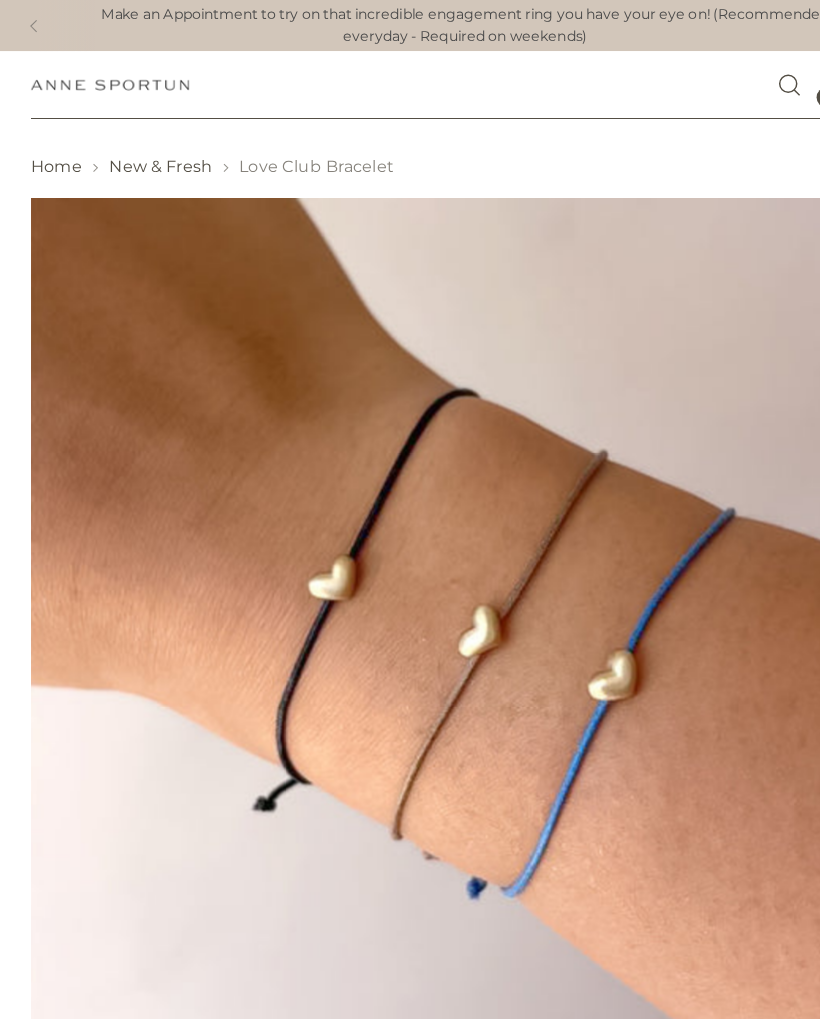 click on "Home" at bounding box center [49, 147] 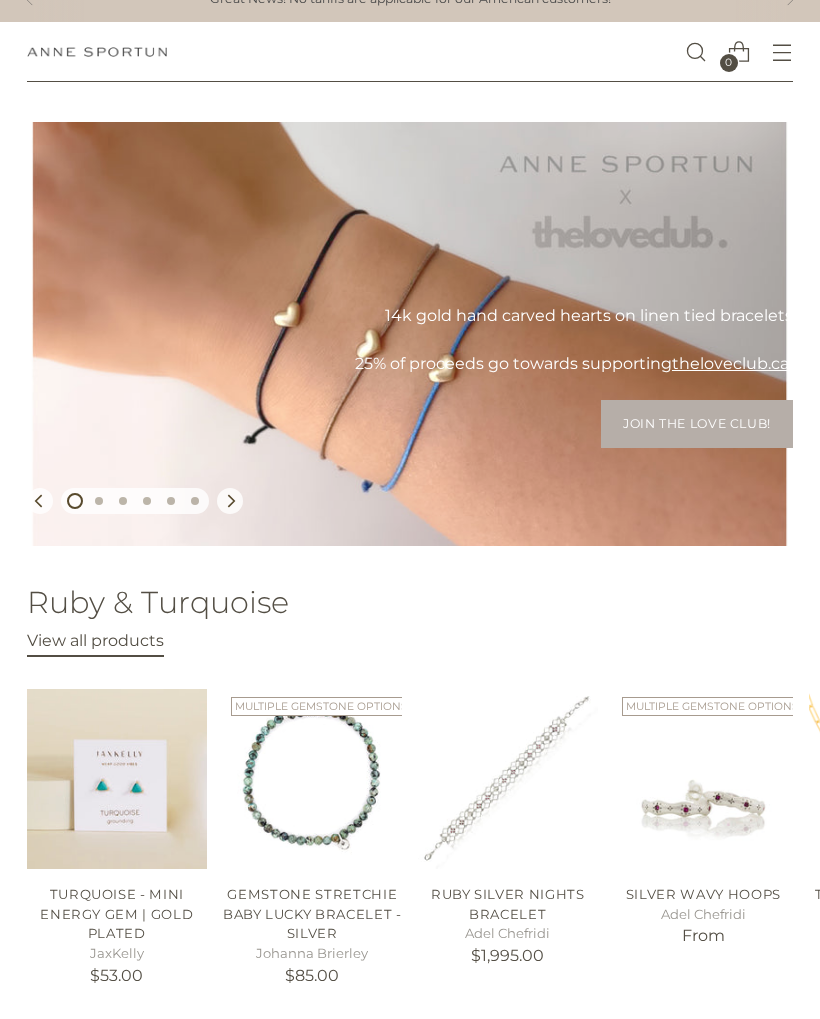 scroll, scrollTop: 0, scrollLeft: 0, axis: both 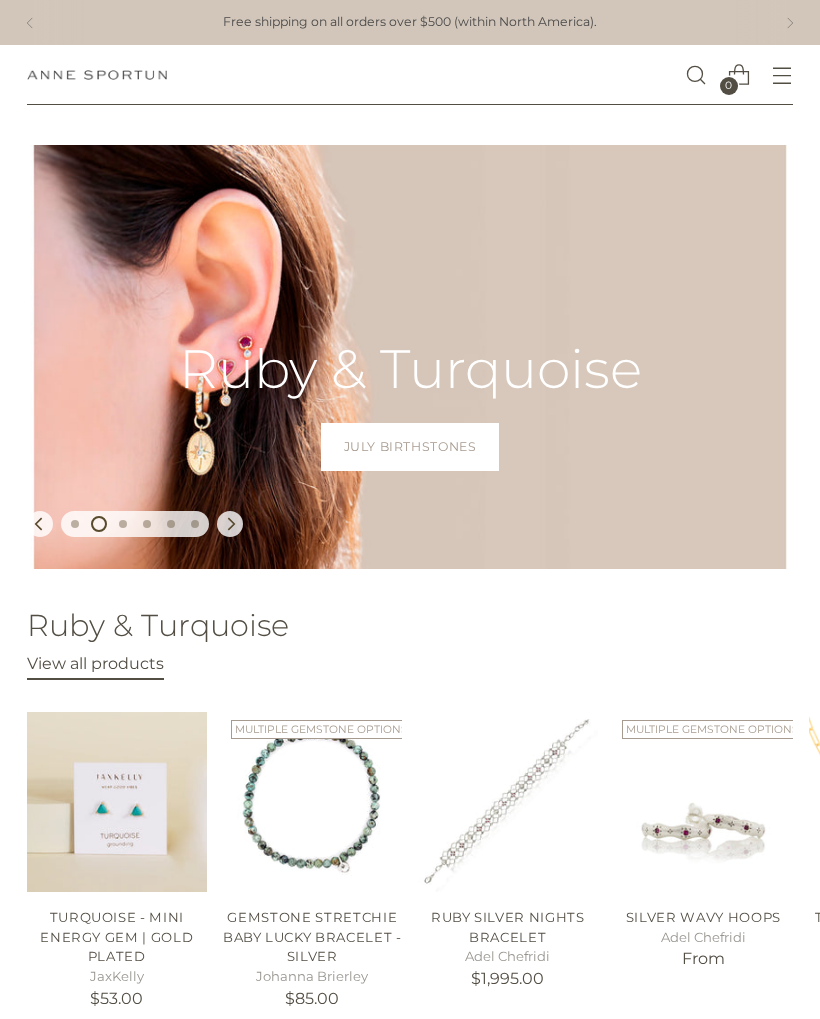 click at bounding box center [782, 75] 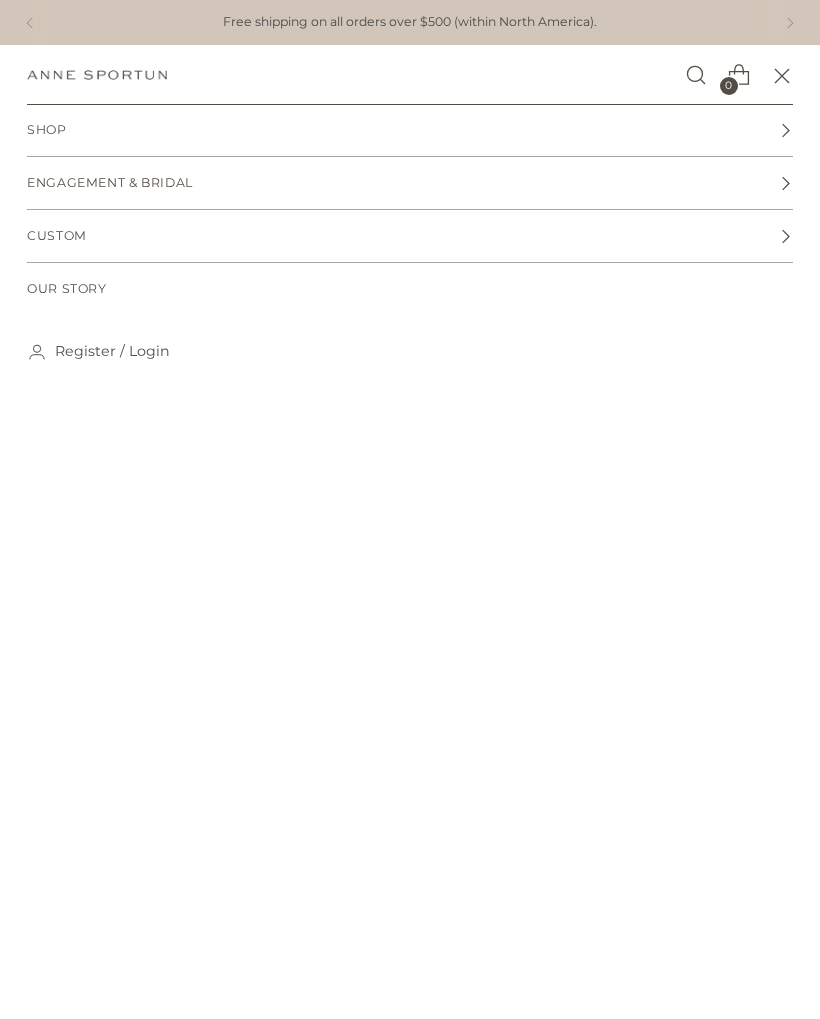 click 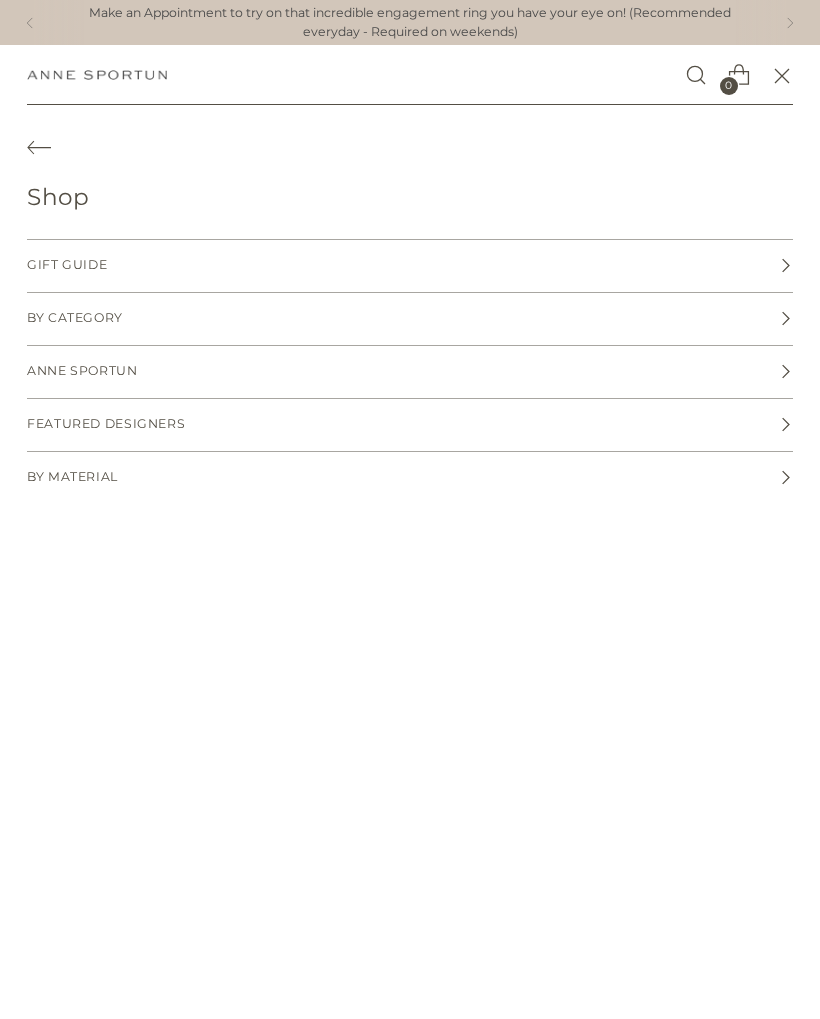 click on "Anne Sportun" at bounding box center (82, 371) 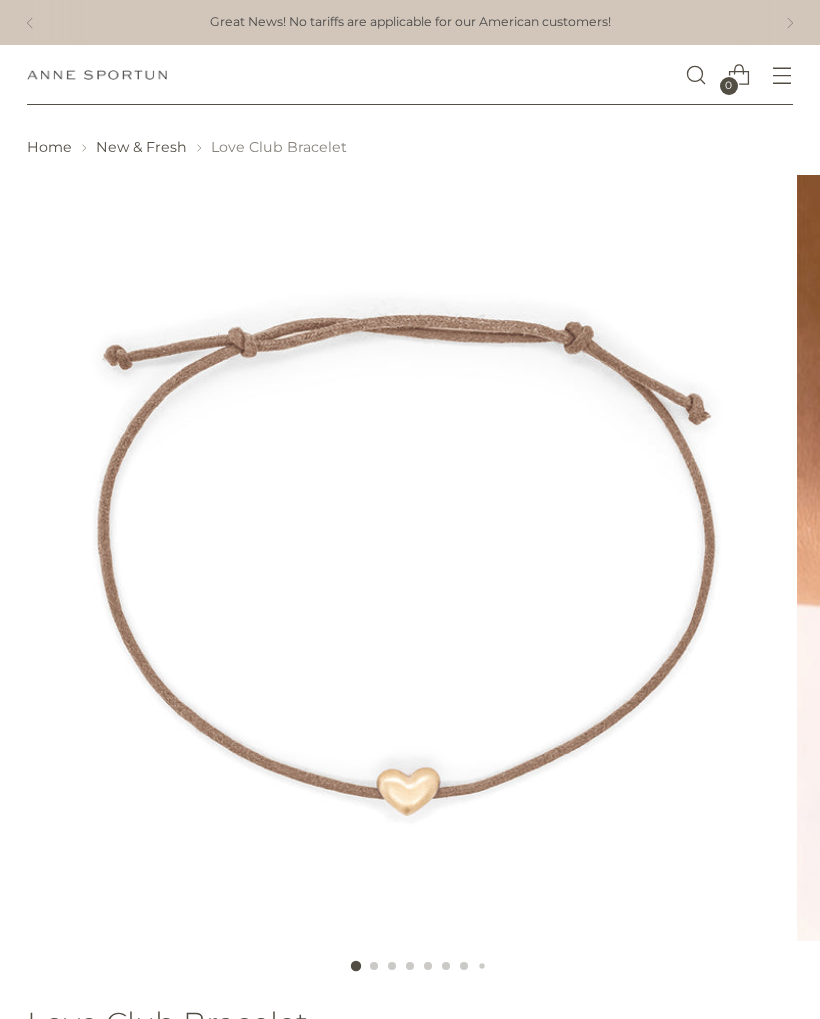 scroll, scrollTop: 0, scrollLeft: 0, axis: both 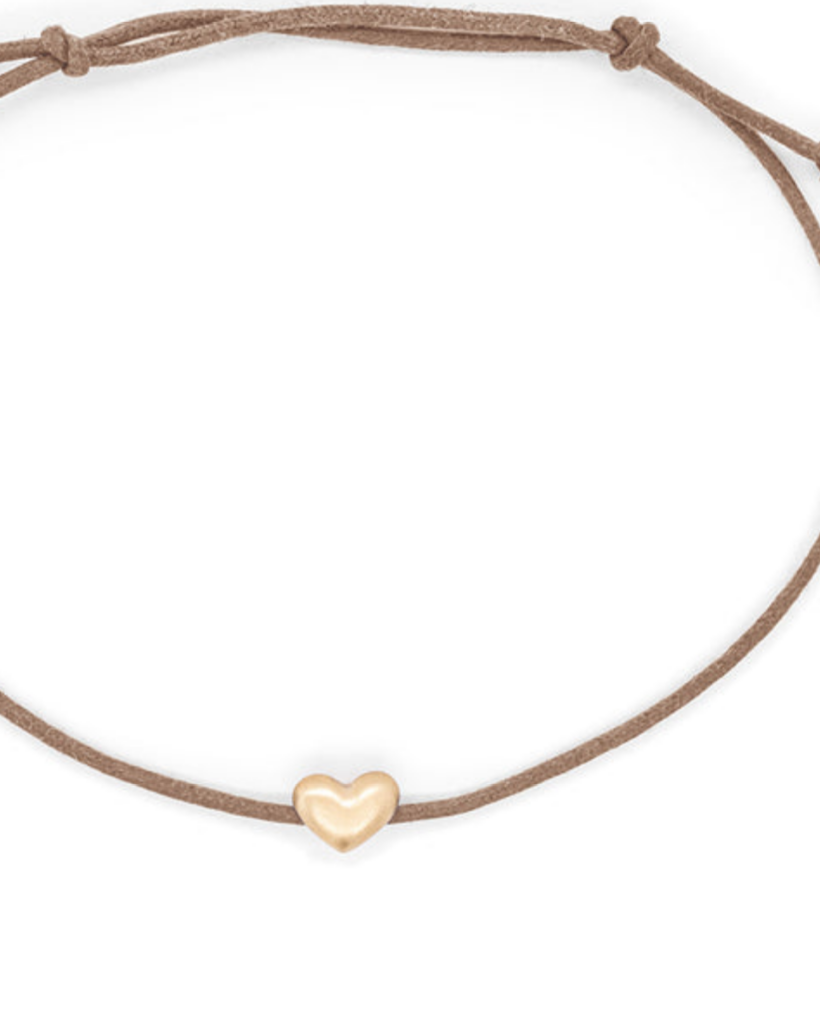 click at bounding box center (410, 558) 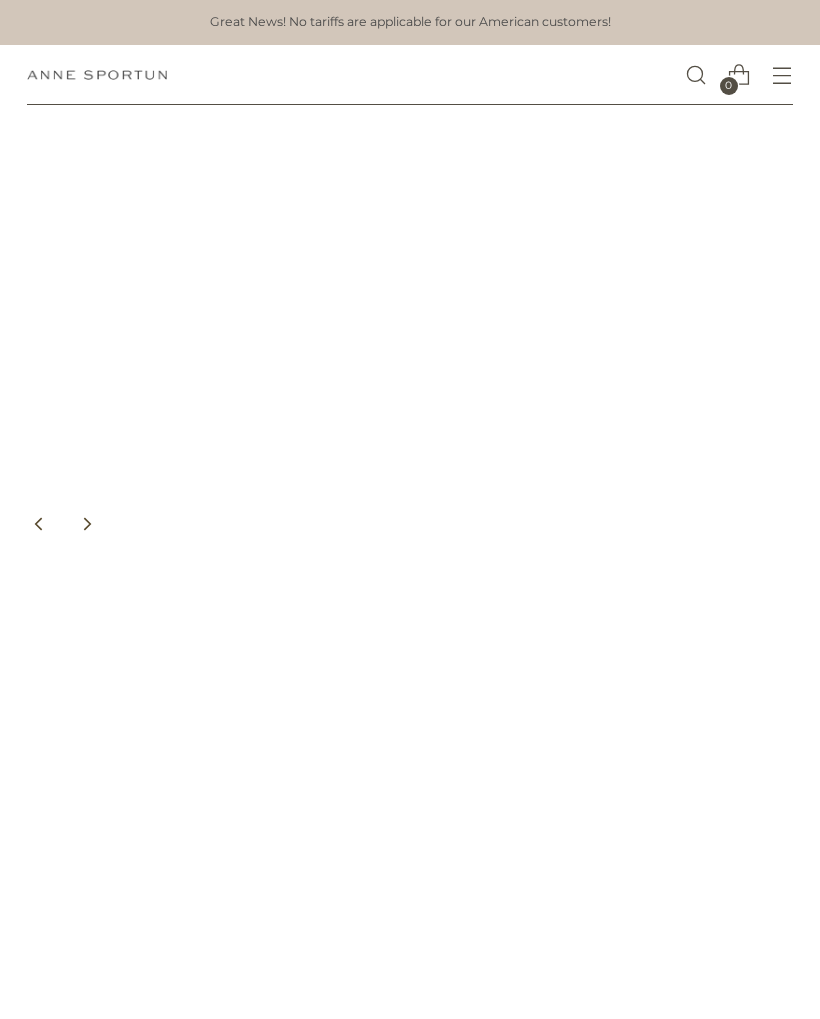 scroll, scrollTop: 0, scrollLeft: 0, axis: both 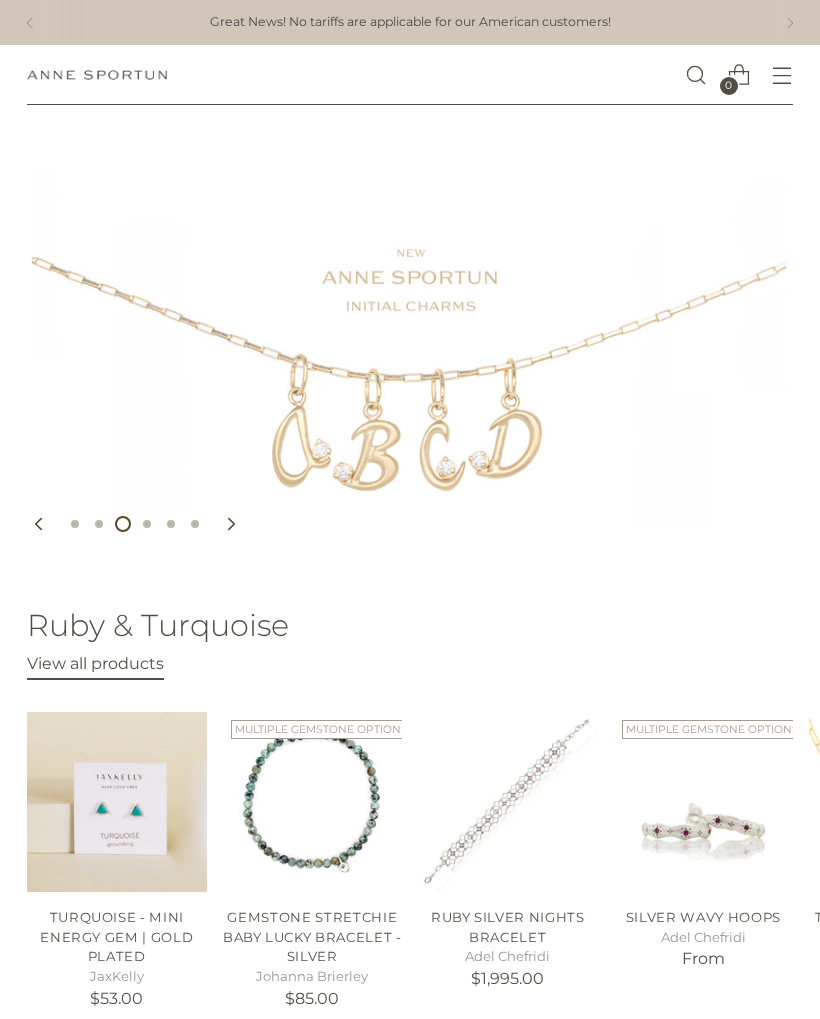 click at bounding box center [410, 357] 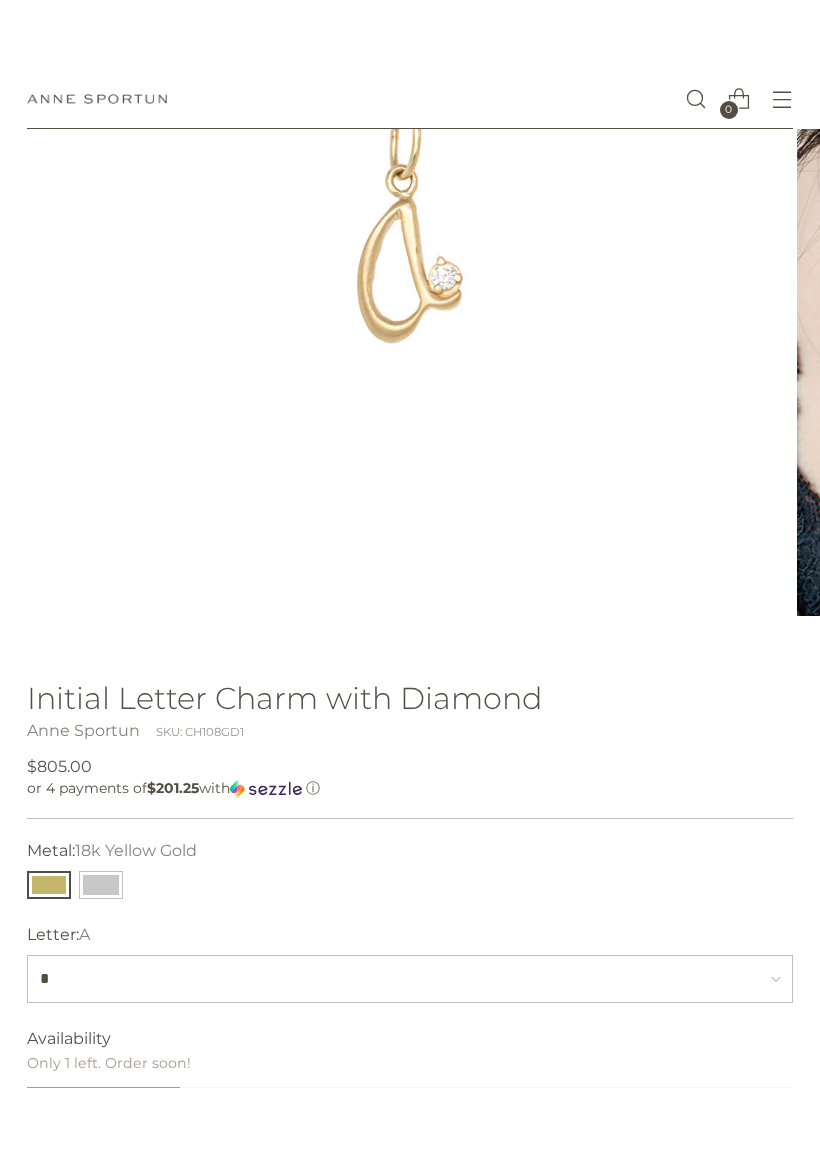 scroll, scrollTop: 668, scrollLeft: 0, axis: vertical 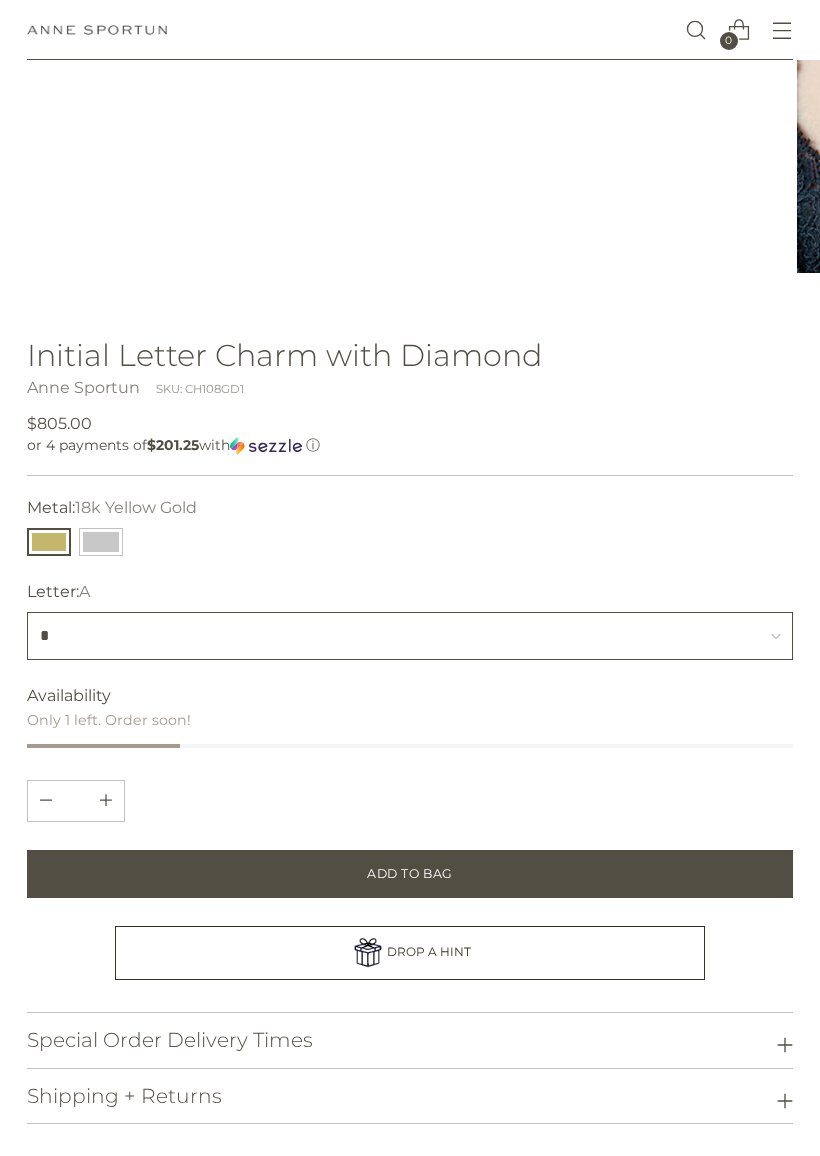 click on "* * * * * * * * * * * * * * * * * * * * * * * * * *" at bounding box center (410, 636) 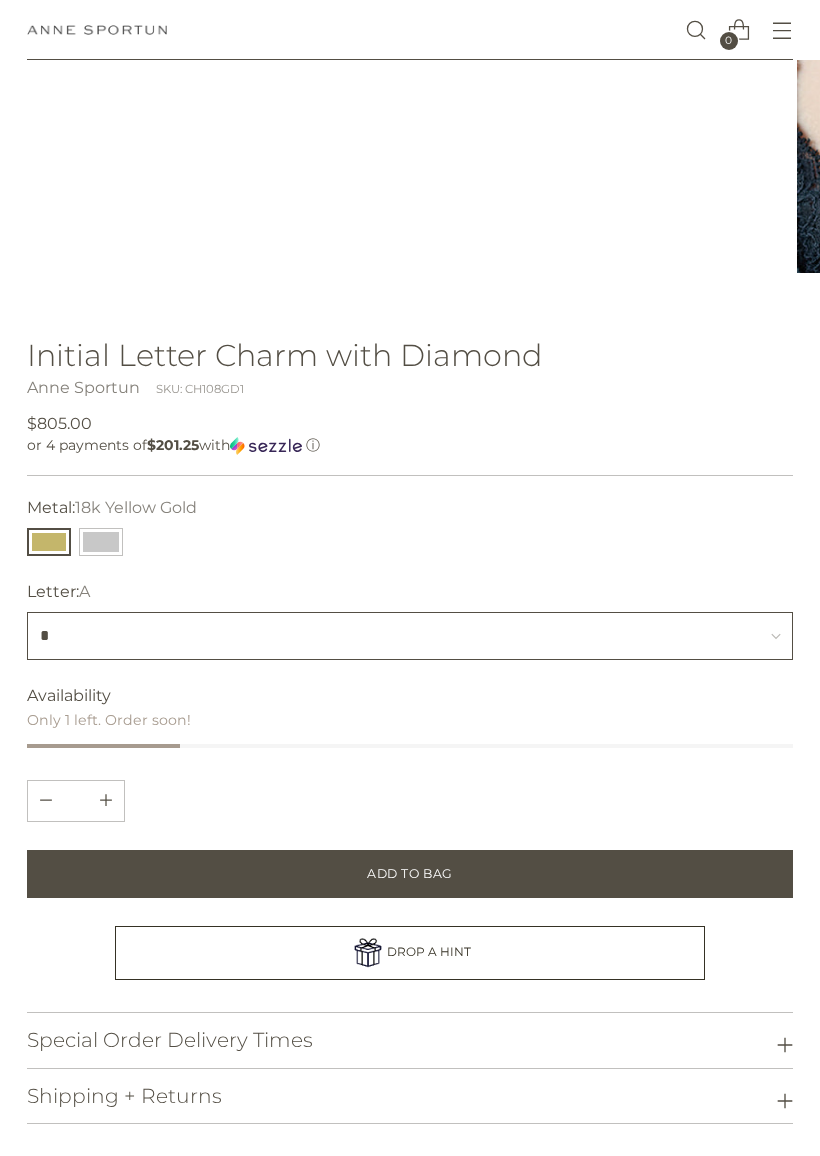 select on "*" 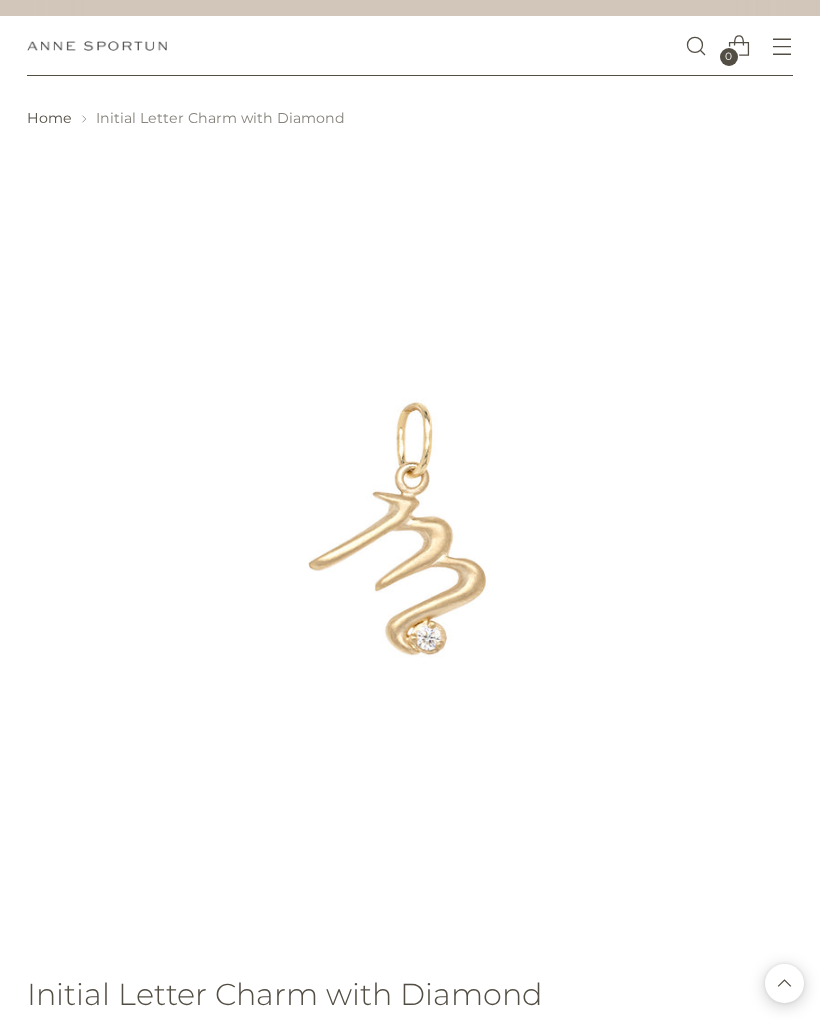 scroll, scrollTop: 0, scrollLeft: 0, axis: both 